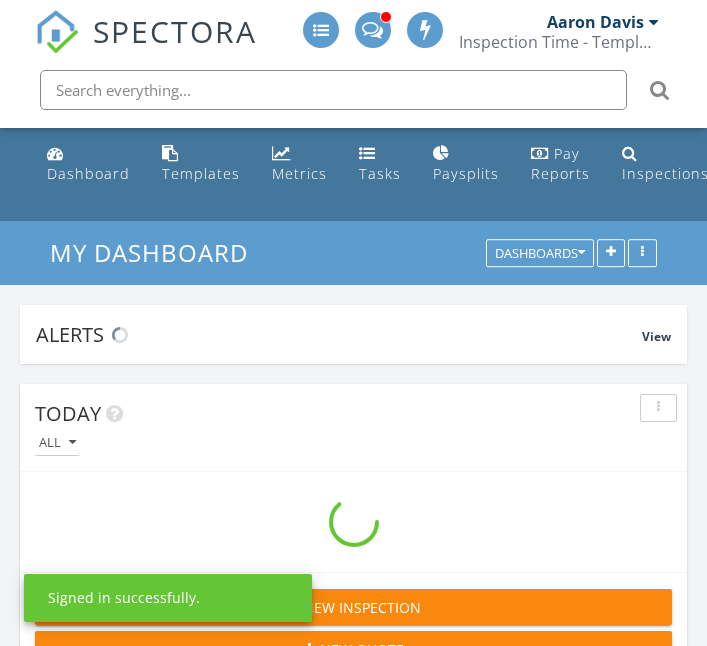scroll, scrollTop: 3216, scrollLeft: 0, axis: vertical 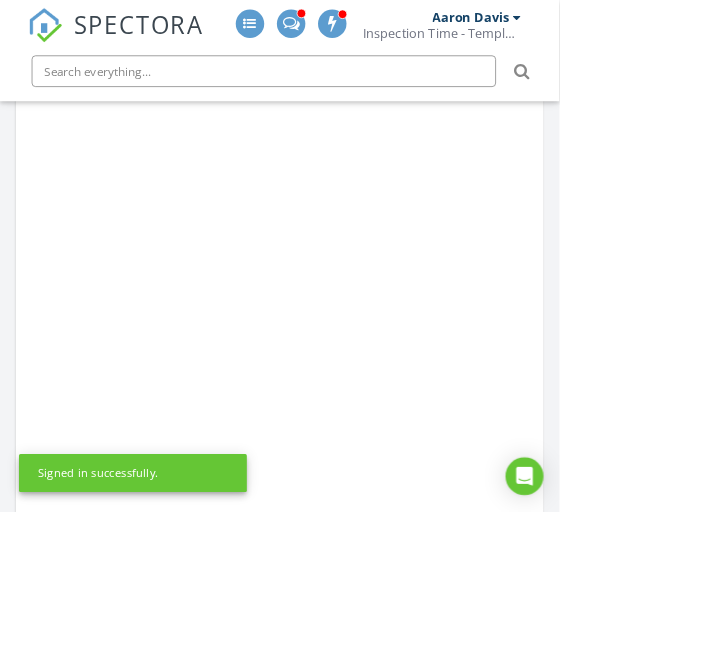 click at bounding box center (333, 90) 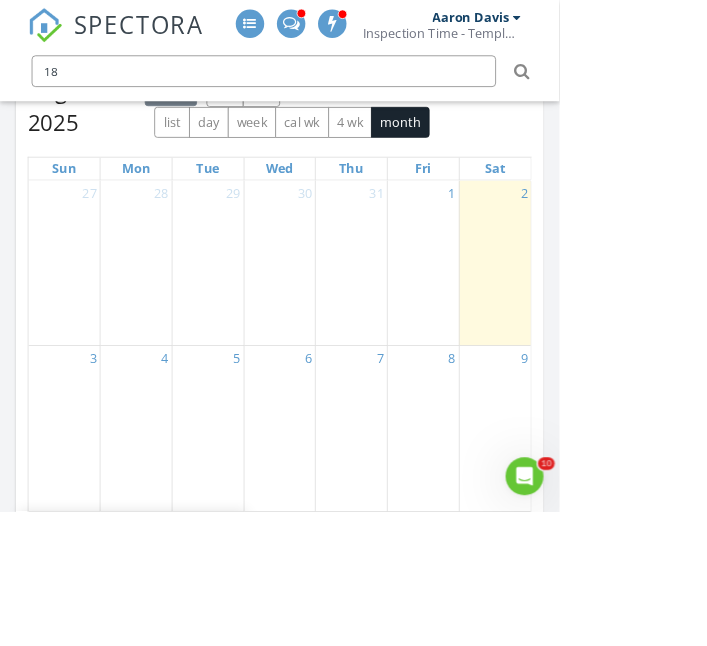 scroll, scrollTop: 0, scrollLeft: 0, axis: both 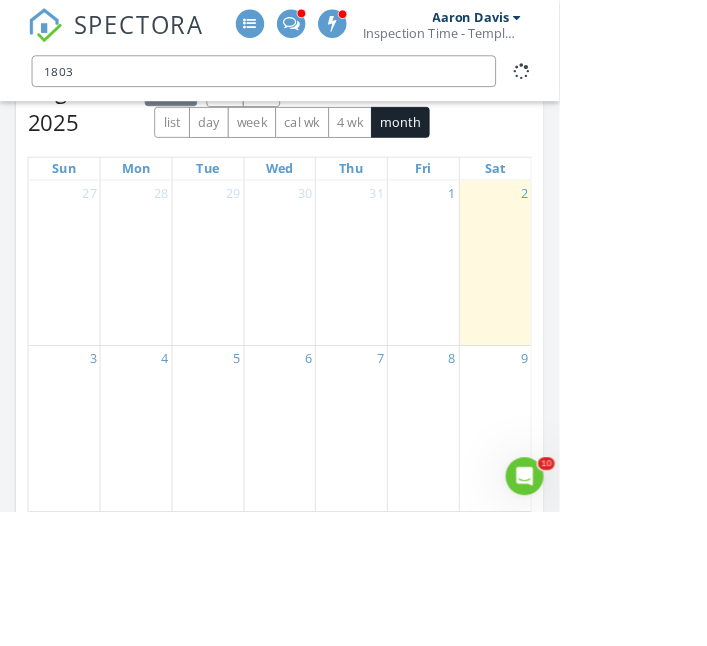 type on "1803" 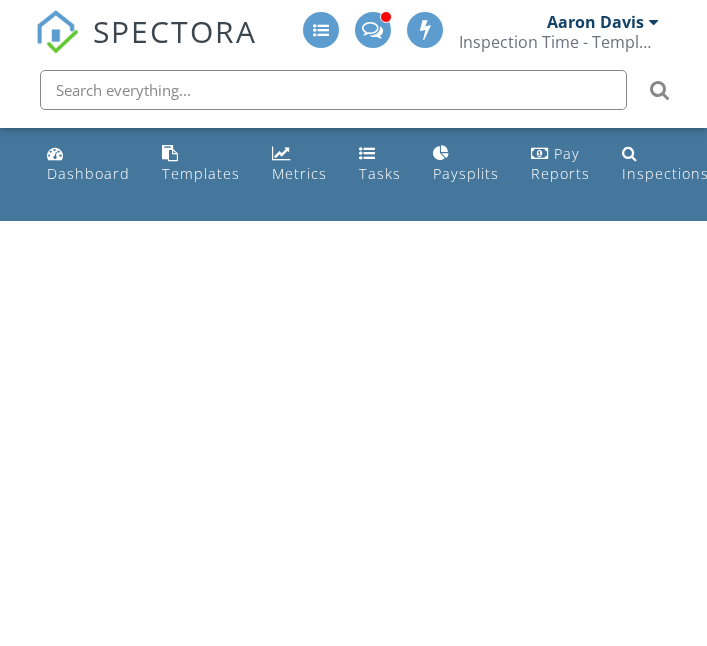 scroll, scrollTop: 0, scrollLeft: 0, axis: both 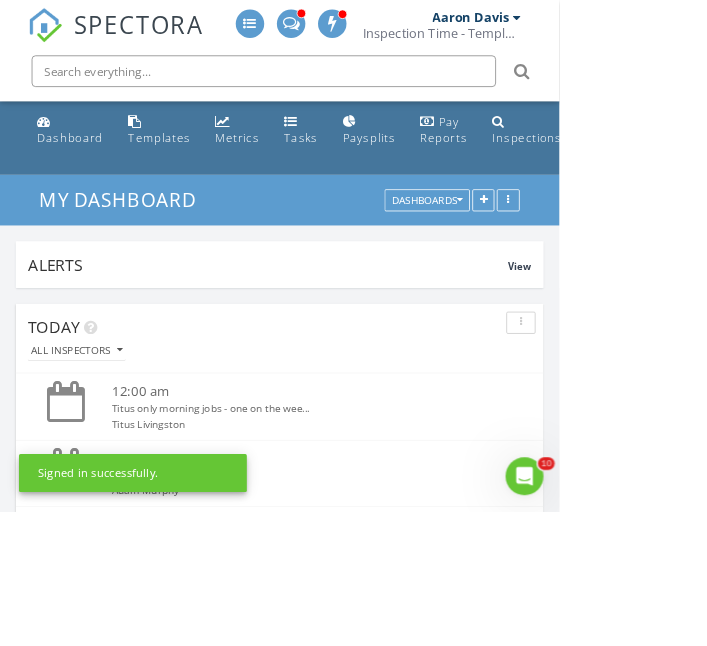 click at bounding box center (333, 90) 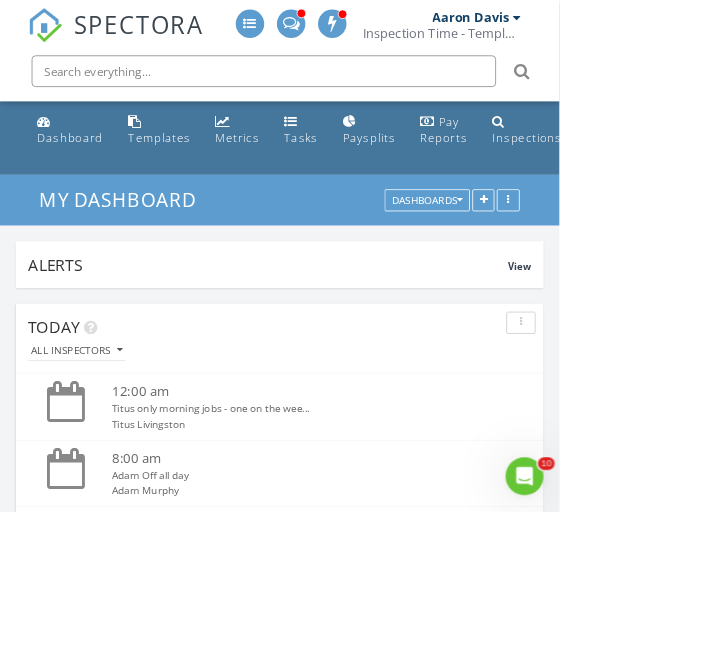 click at bounding box center (333, 90) 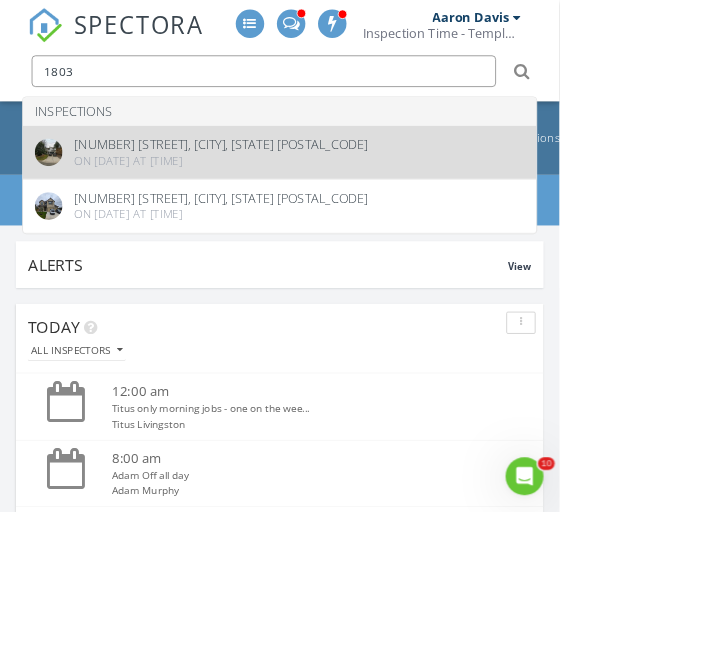 type on "1803" 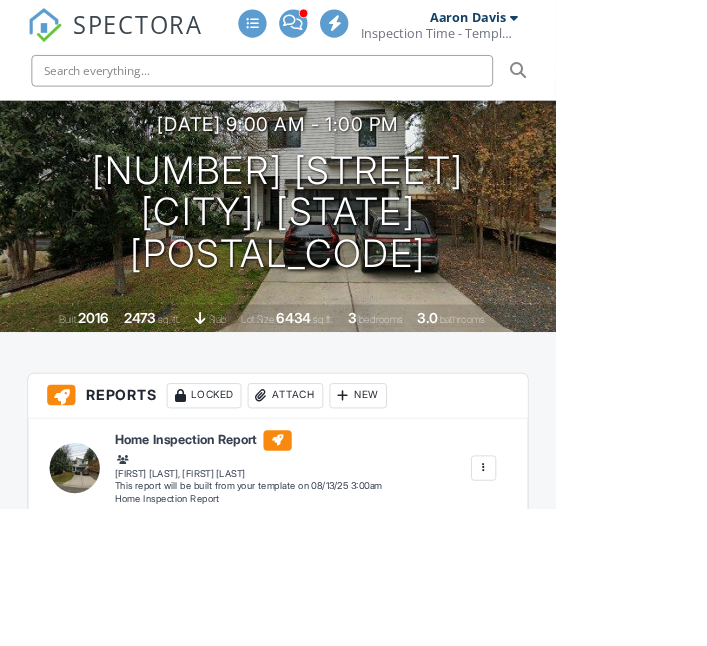 scroll, scrollTop: 252, scrollLeft: 0, axis: vertical 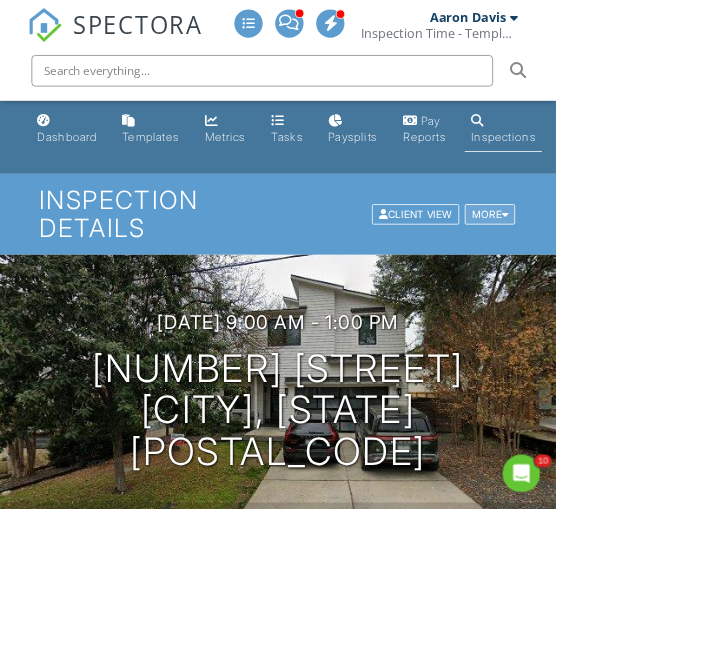 click at bounding box center [642, 272] 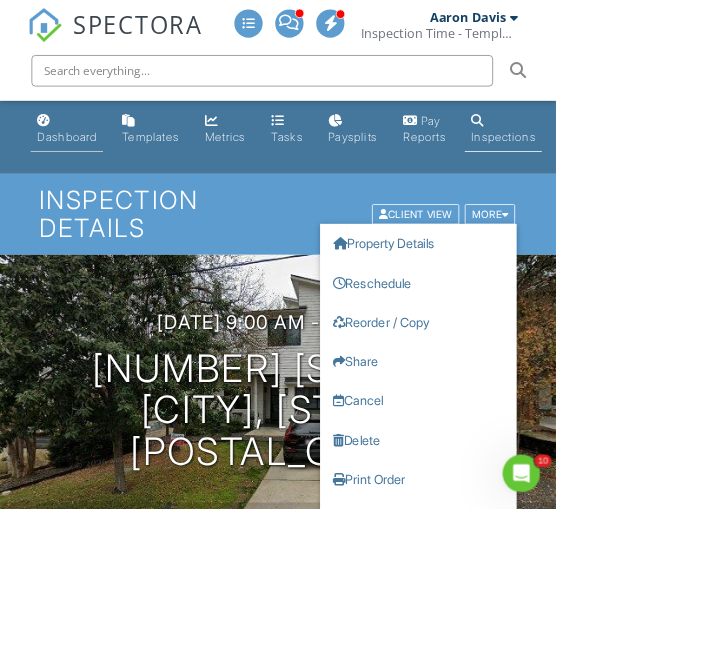 click on "Dashboard" at bounding box center (85, 173) 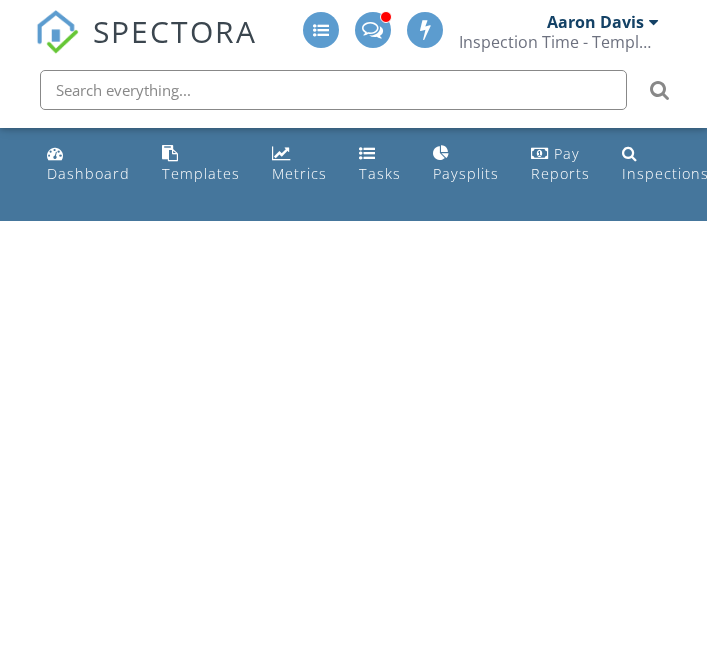 scroll, scrollTop: 0, scrollLeft: 0, axis: both 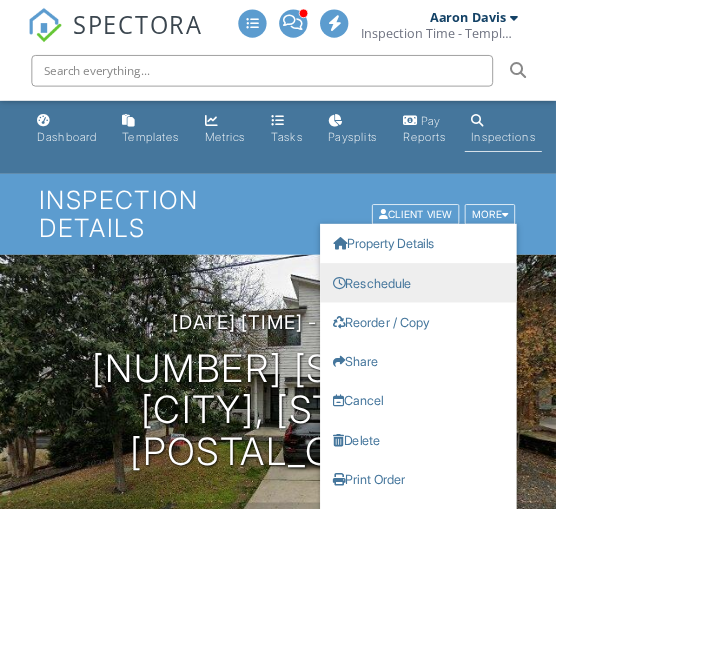 click on "Reschedule" at bounding box center [532, 359] 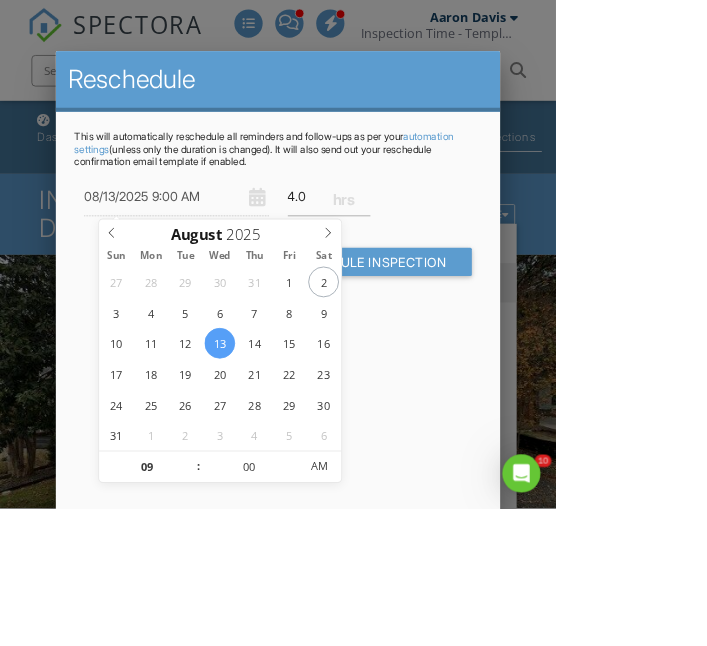 scroll, scrollTop: 0, scrollLeft: 0, axis: both 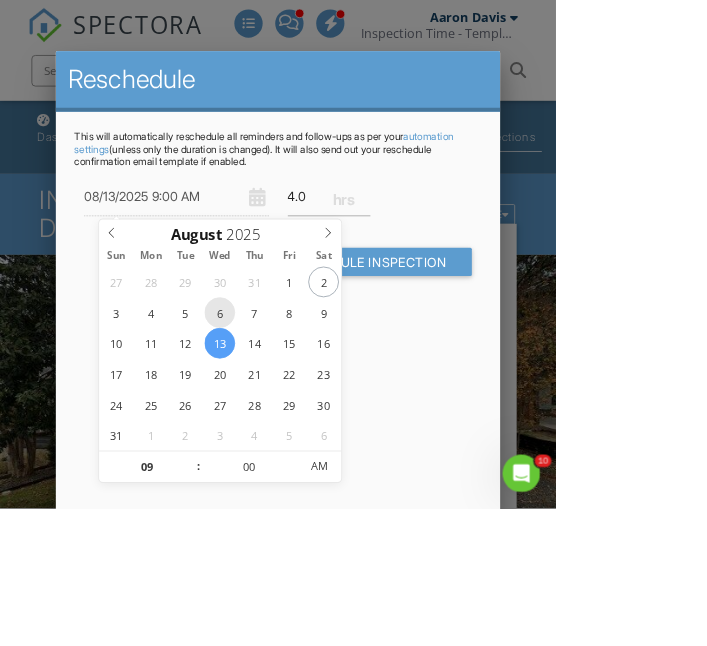 type on "08/06/2025 9:00 AM" 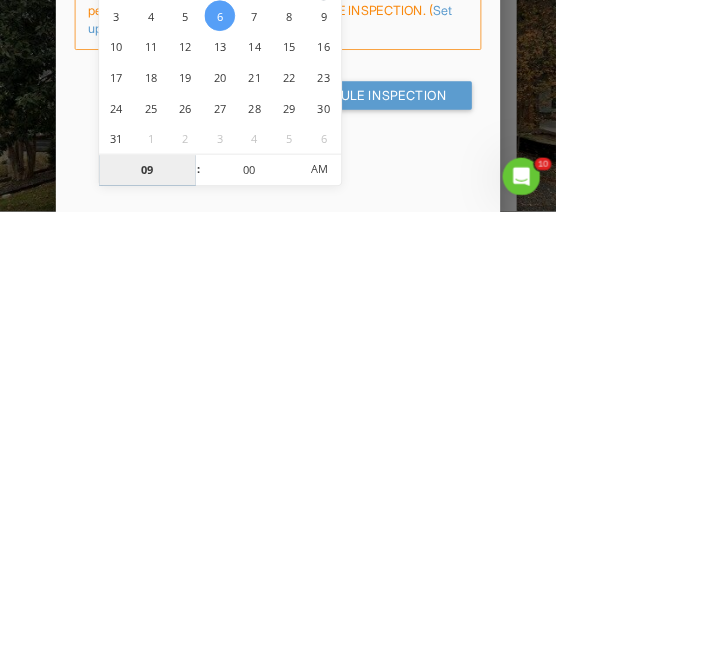 type on "02" 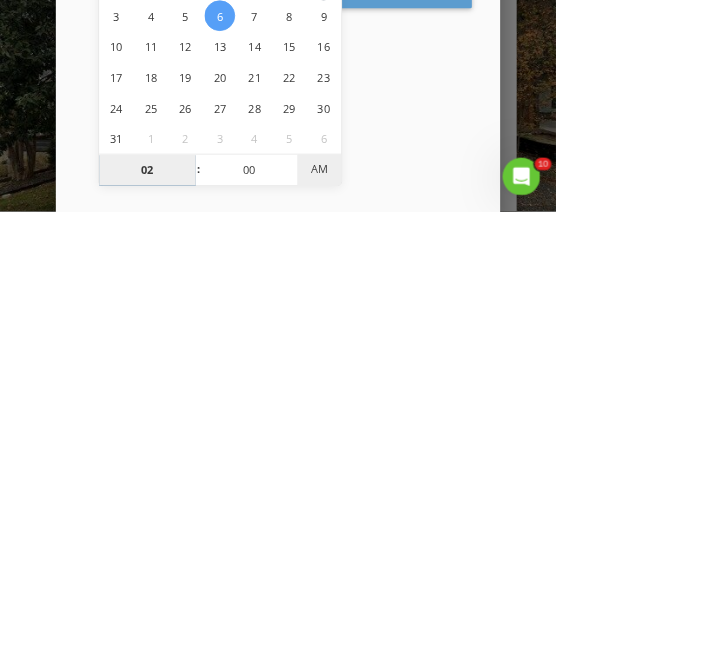 click on "AM" at bounding box center (405, 593) 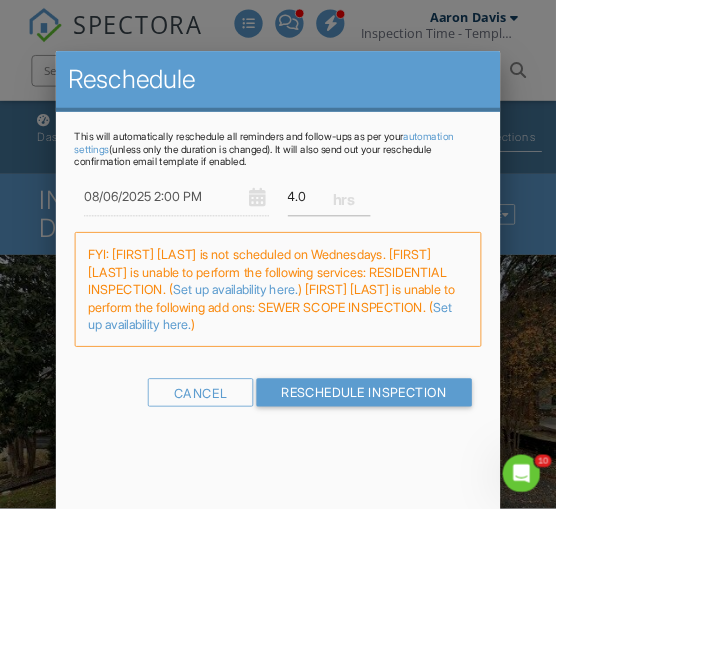 click on "08/06/2025 2:00 PM
4.0
Warning: this date/time is in the past.
FYI: Nicole Berheim is not scheduled on Wednesdays.  Nicole Berheim is unable to perform the following services: RESIDENTIAL INSPECTION. ( Set up availability here. ) Nicole Berheim is unable to perform the following add ons: SEWER SCOPE INSPECTION. ( Set up availability here. )
Cancel
Reschedule Inspection" at bounding box center [354, 379] 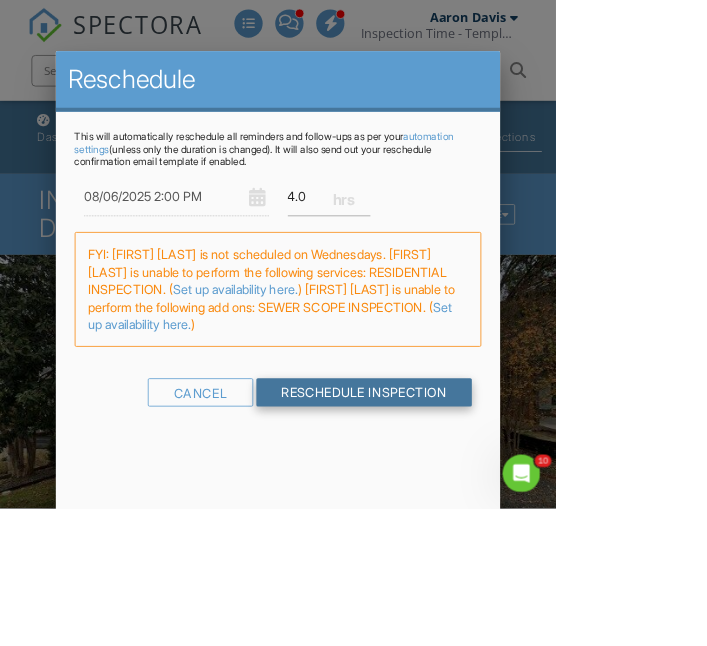 click on "Reschedule Inspection" at bounding box center [463, 499] 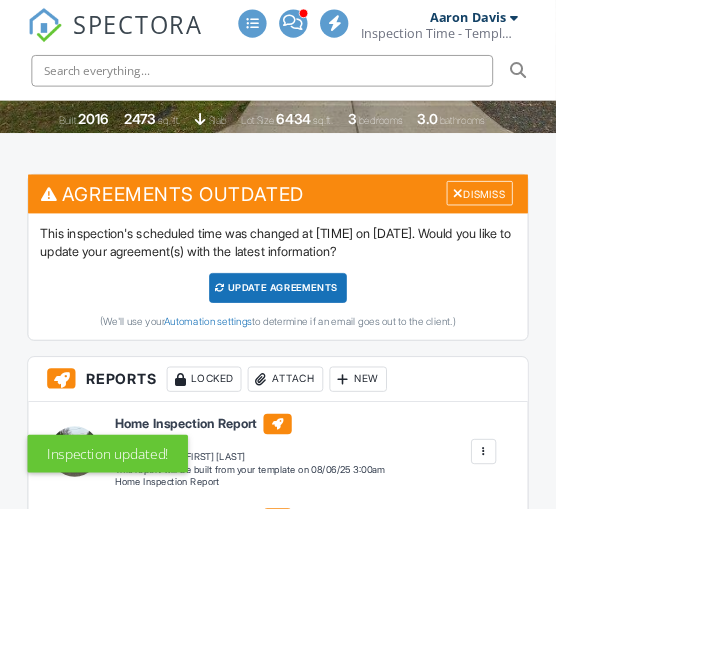 click on "Update Agreements" at bounding box center [353, 366] 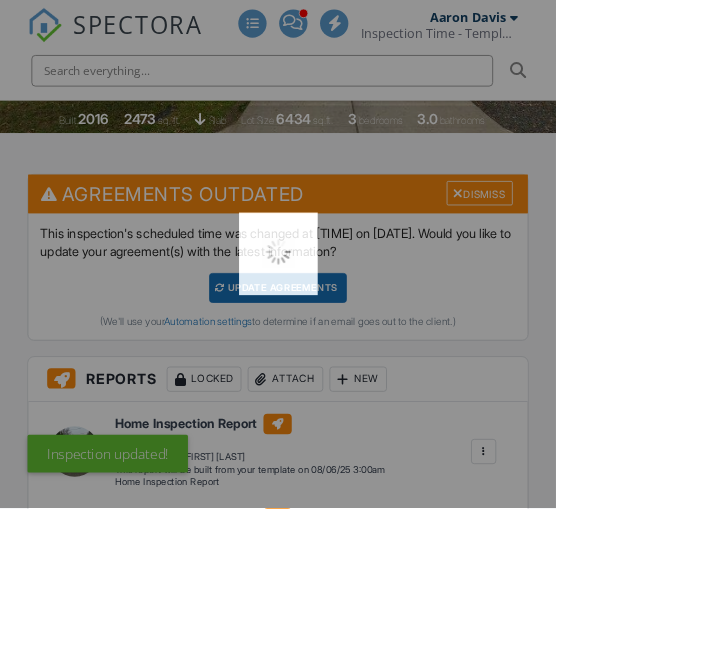 scroll, scrollTop: 812, scrollLeft: 0, axis: vertical 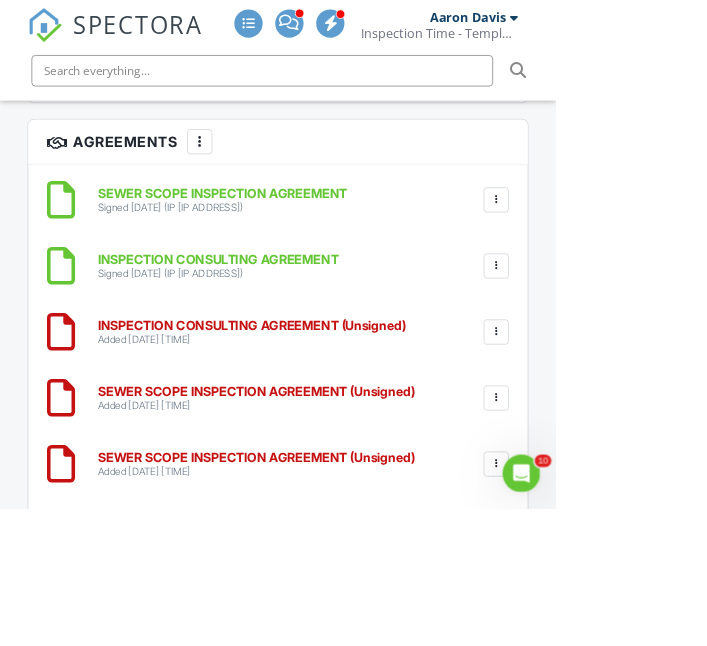 click at bounding box center [631, 506] 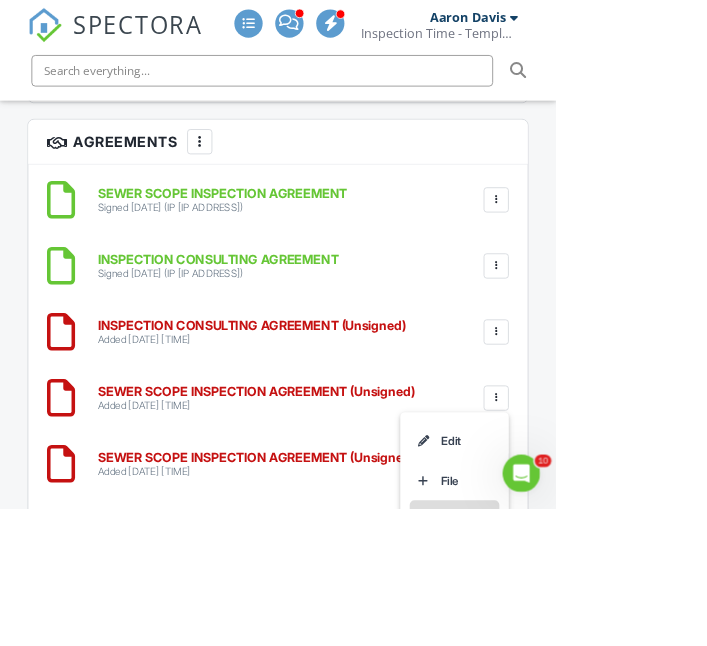 click on "Delete" at bounding box center (578, 661) 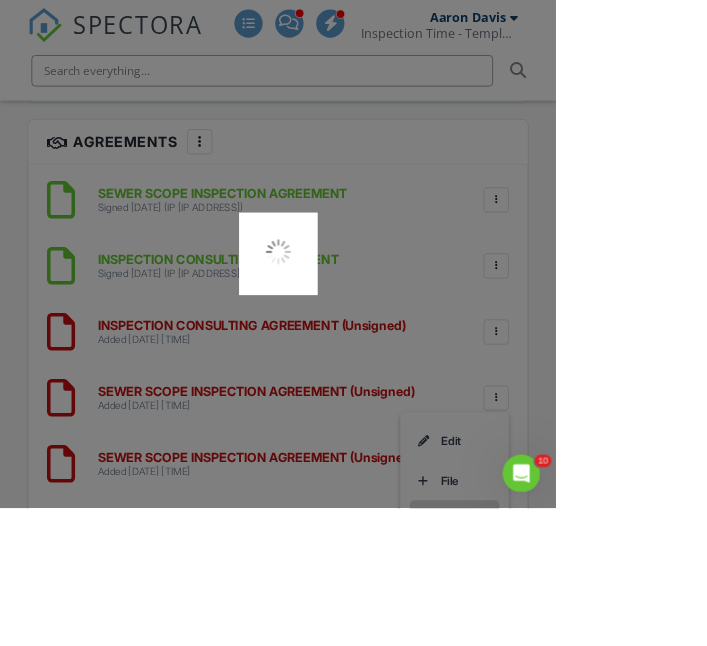 scroll, scrollTop: 3960, scrollLeft: 0, axis: vertical 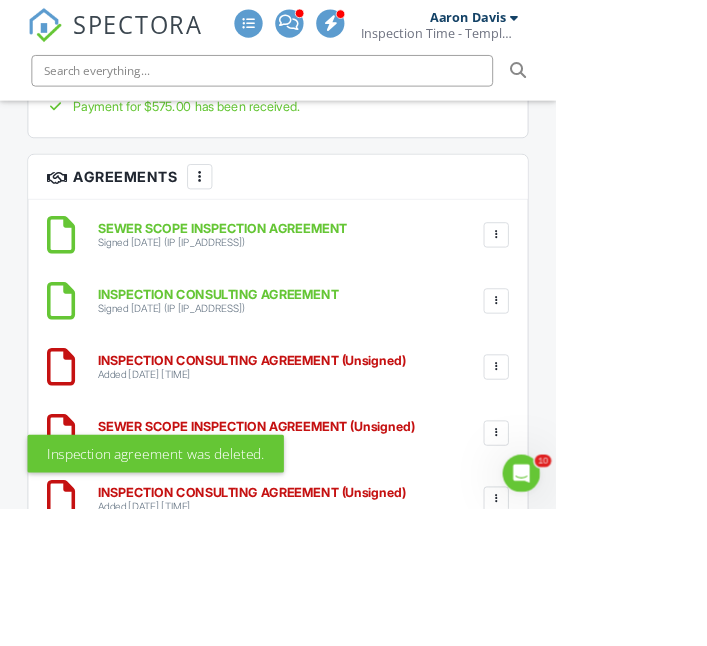 click at bounding box center [631, 467] 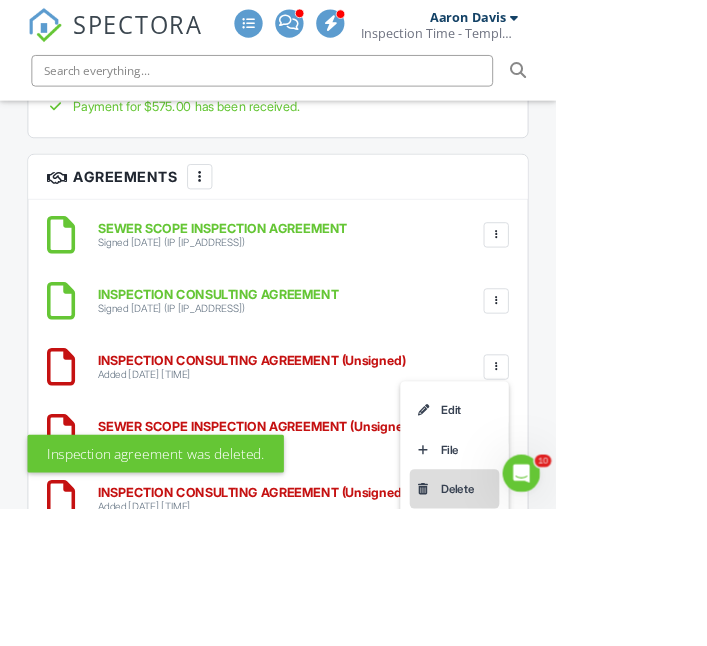 click on "Delete" at bounding box center (578, 622) 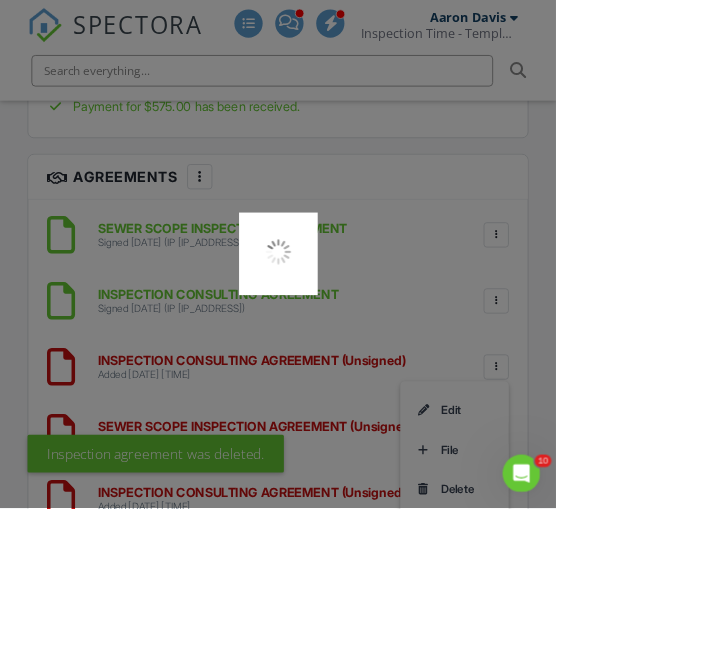 click at bounding box center [353, 323] 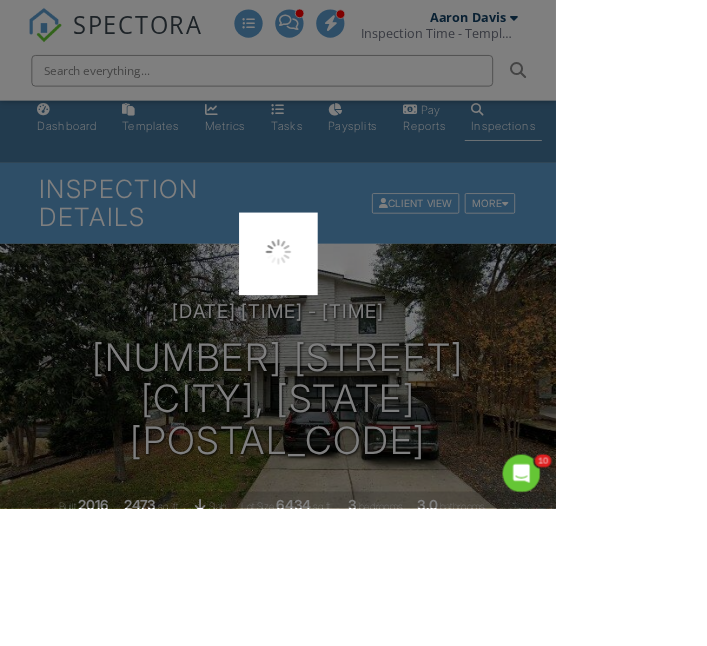 scroll, scrollTop: 0, scrollLeft: 0, axis: both 